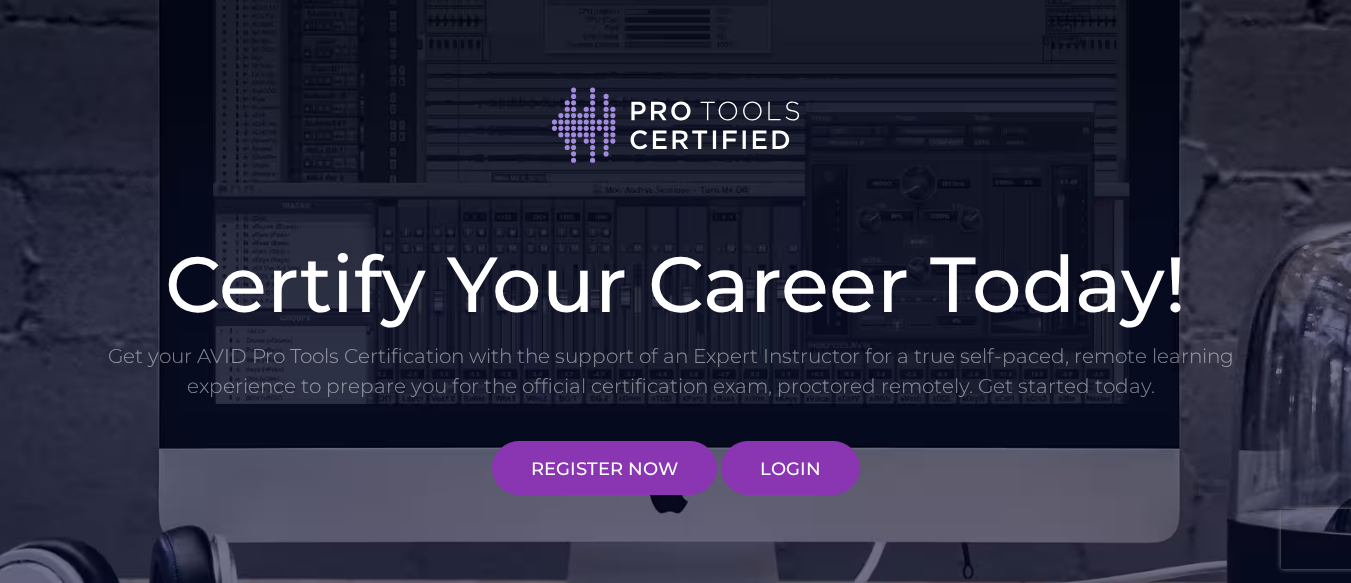 scroll, scrollTop: 0, scrollLeft: 0, axis: both 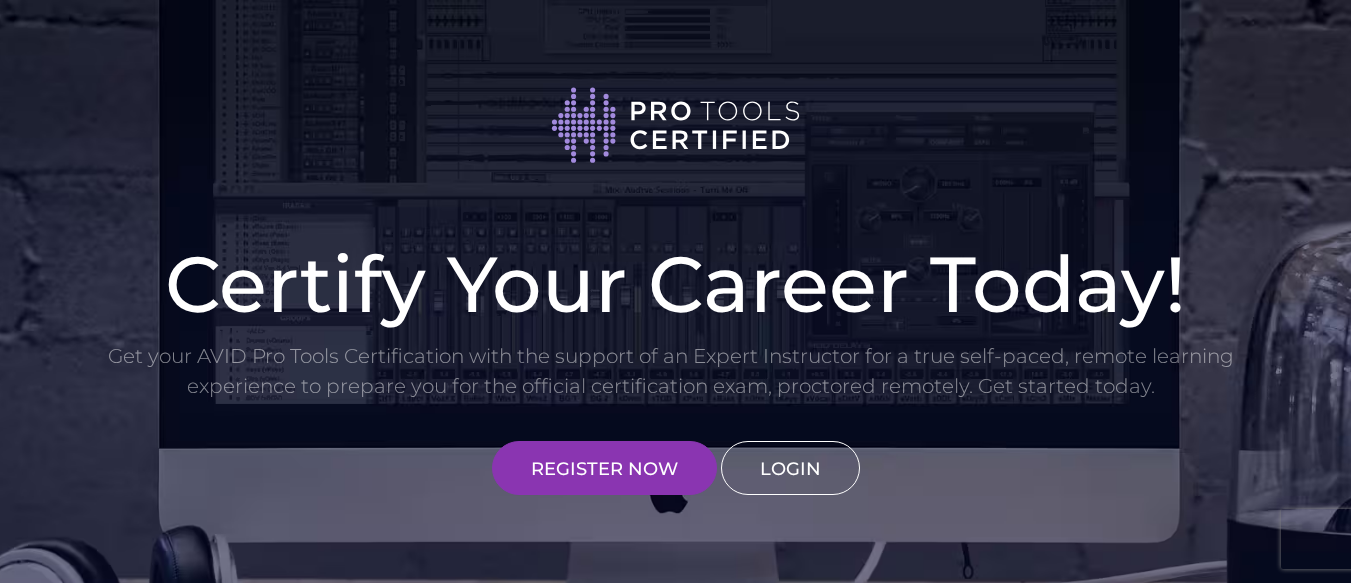 type on "[FIRST][LAST]@example.com" 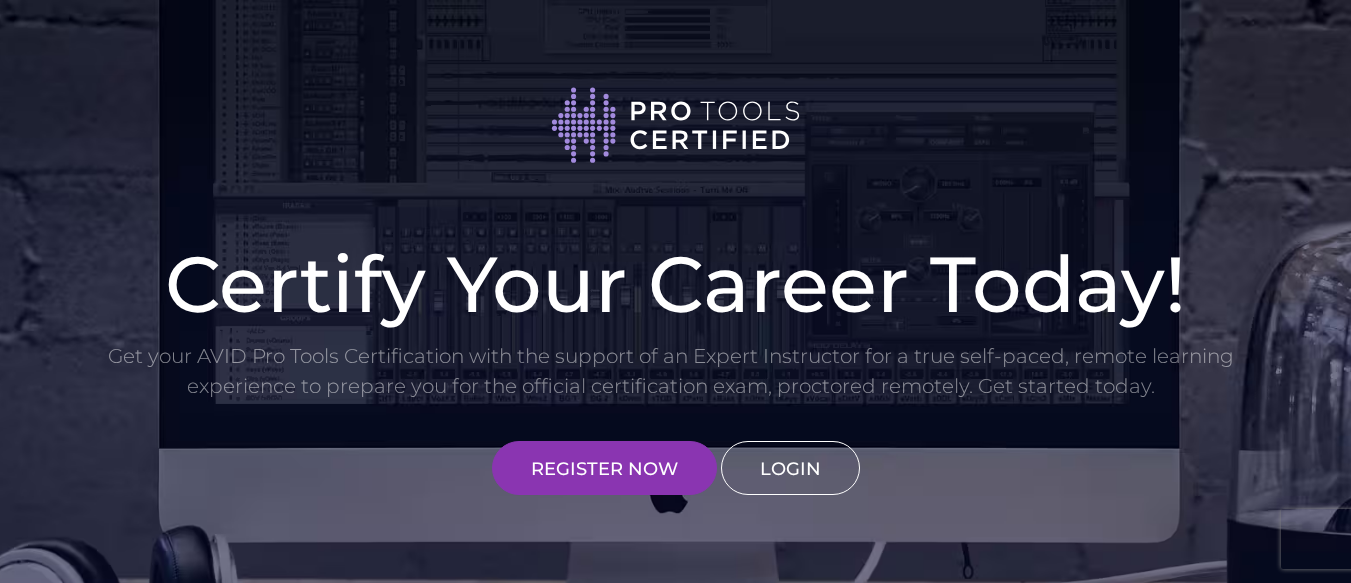 click on "LOGIN" at bounding box center [790, 468] 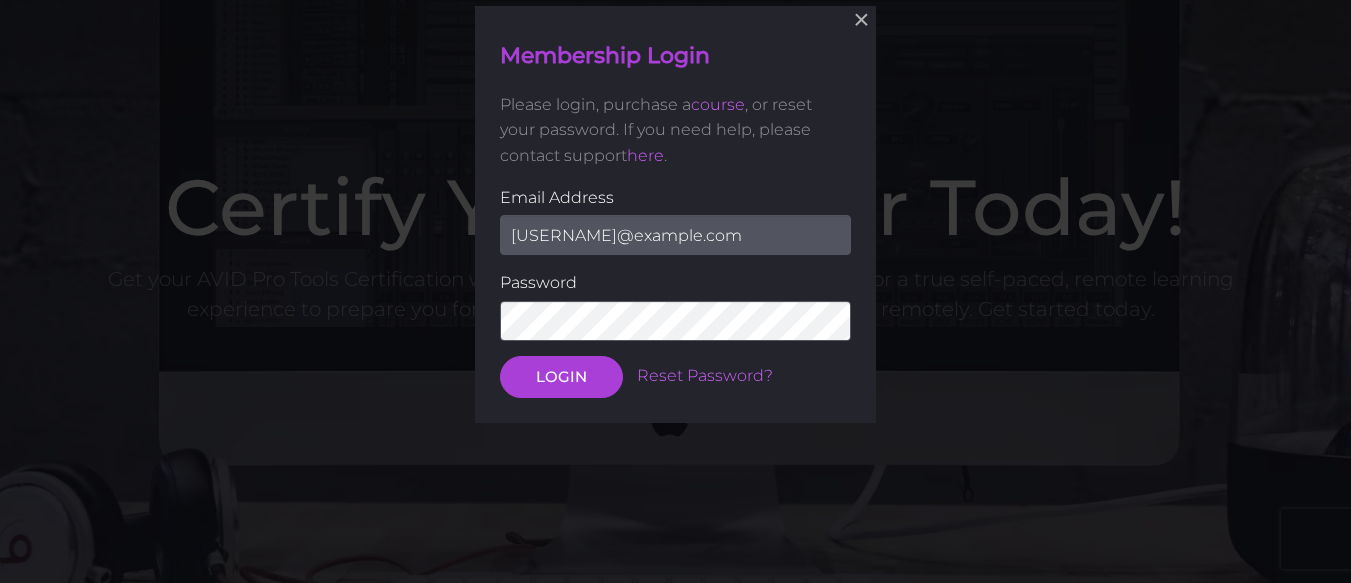 scroll, scrollTop: 78, scrollLeft: 0, axis: vertical 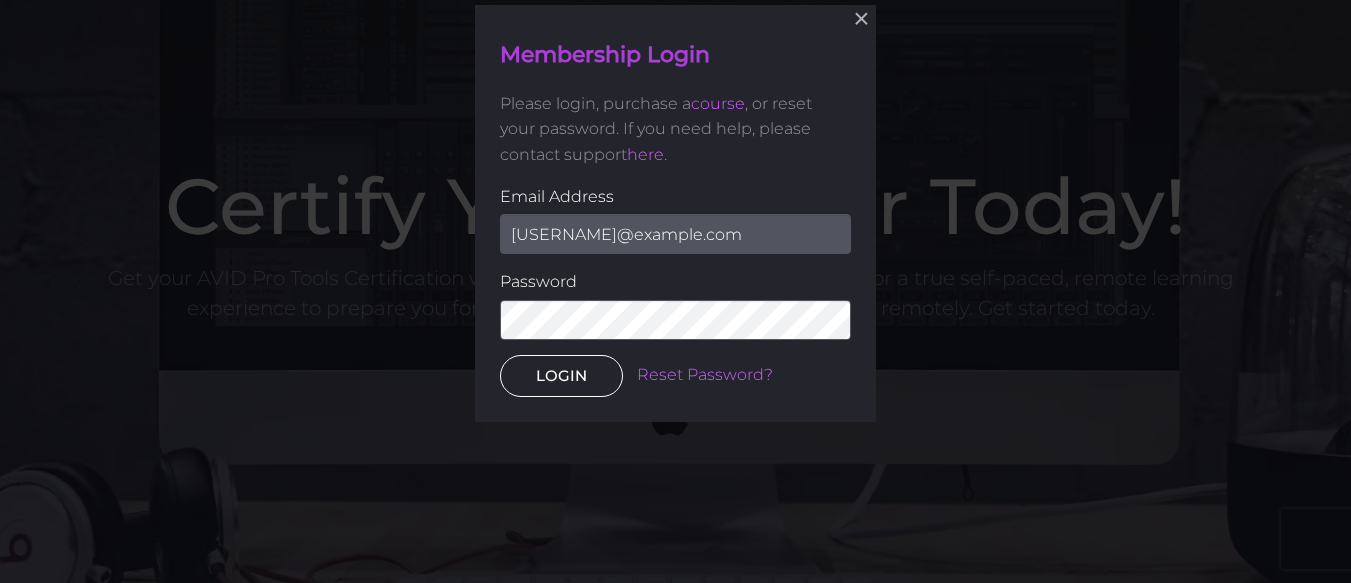 click on "LOGIN" at bounding box center (561, 376) 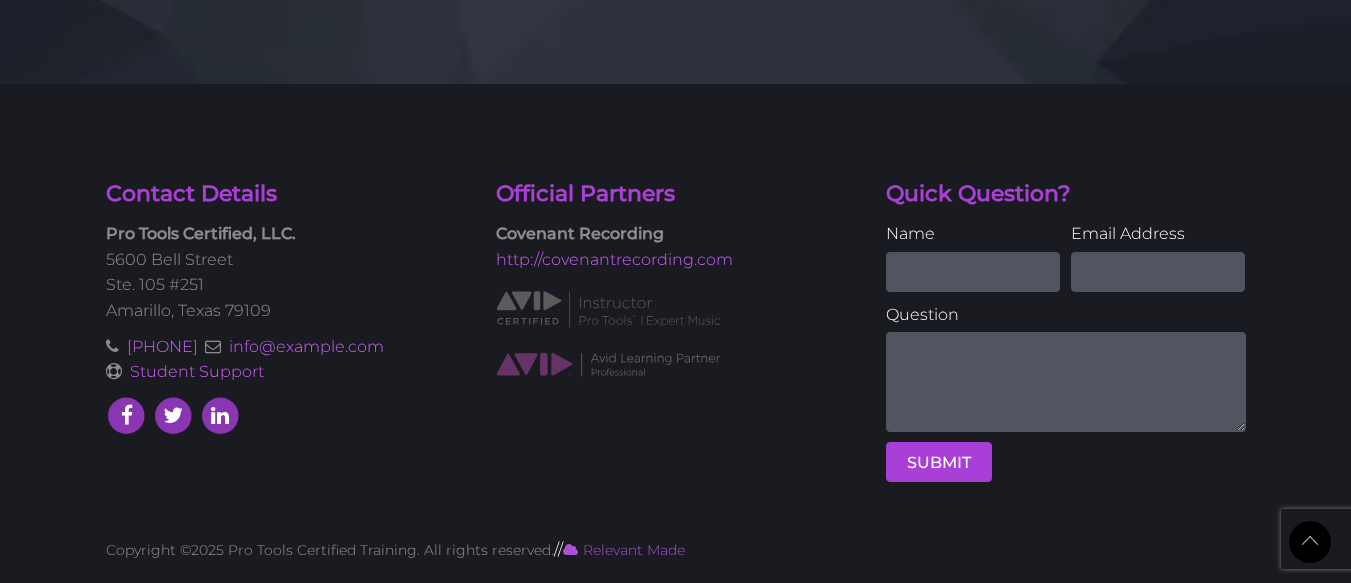 scroll, scrollTop: 0, scrollLeft: 0, axis: both 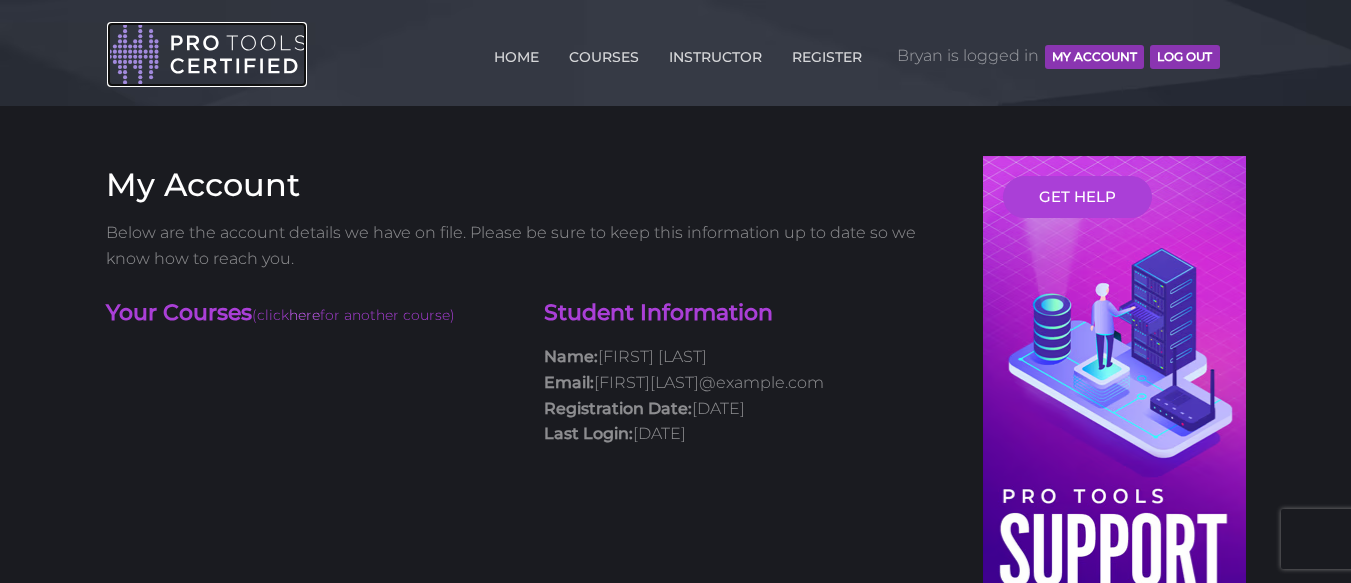 click at bounding box center (207, 54) 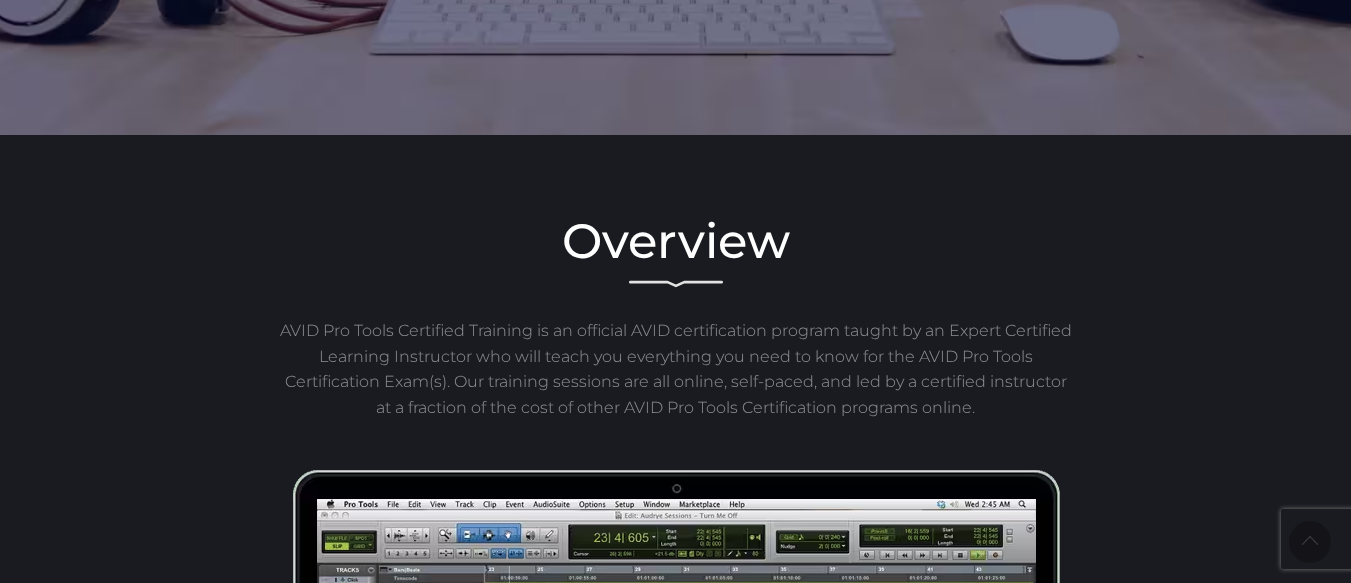 scroll, scrollTop: 0, scrollLeft: 0, axis: both 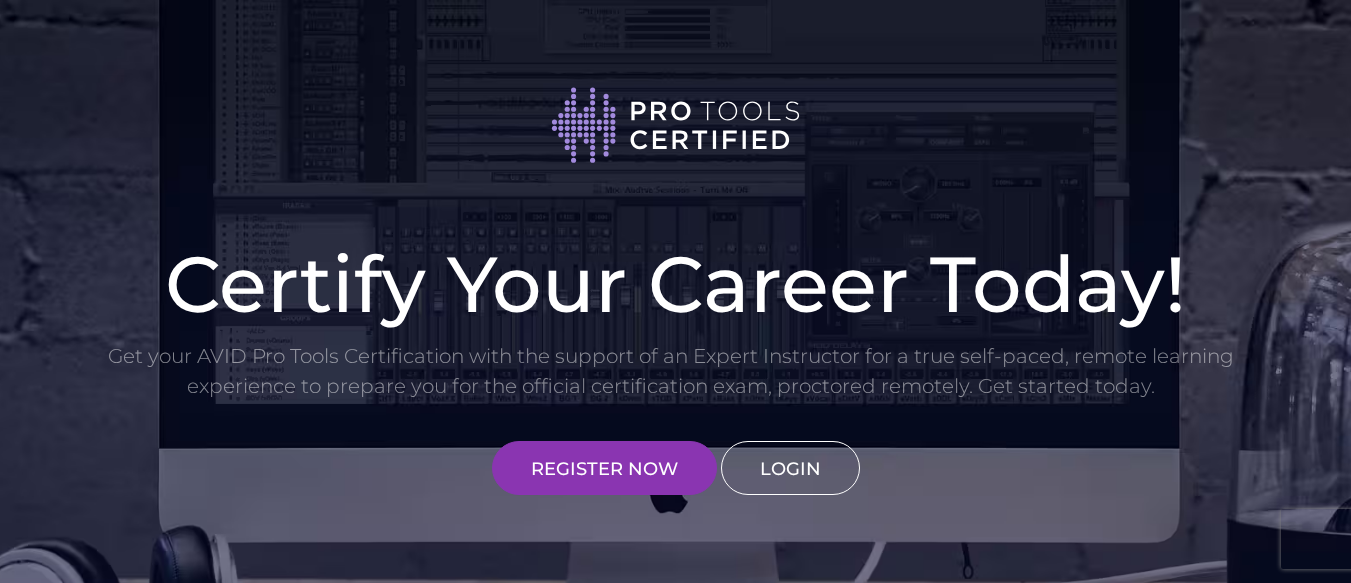 type on "info@example.com" 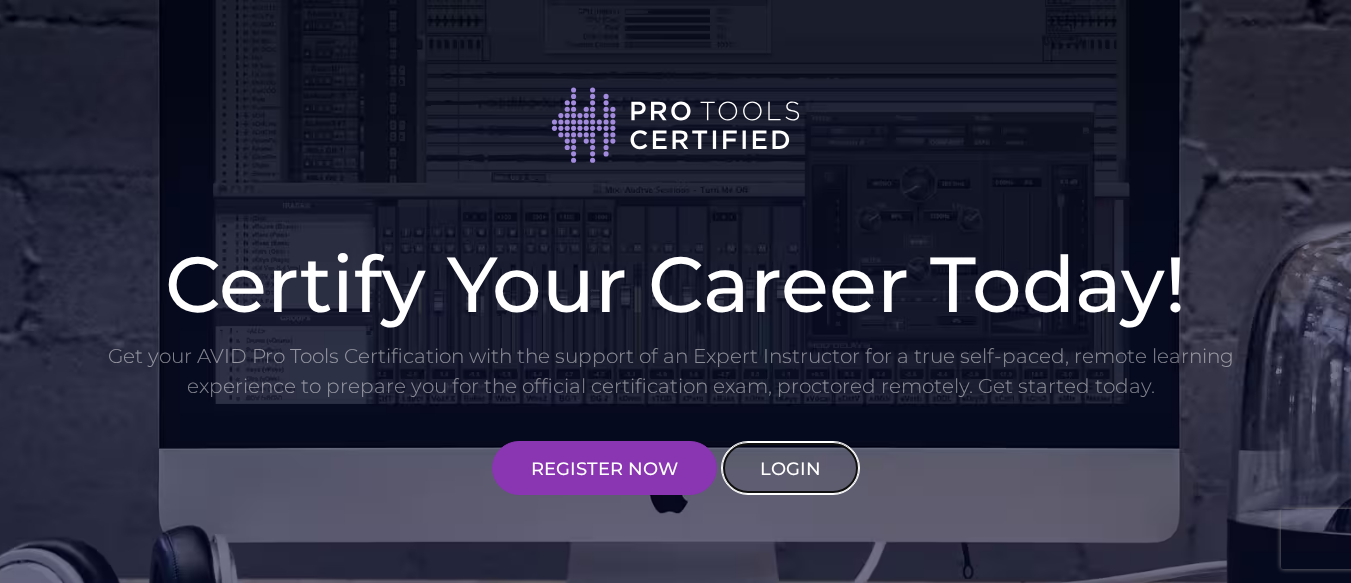 click on "LOGIN" at bounding box center [790, 468] 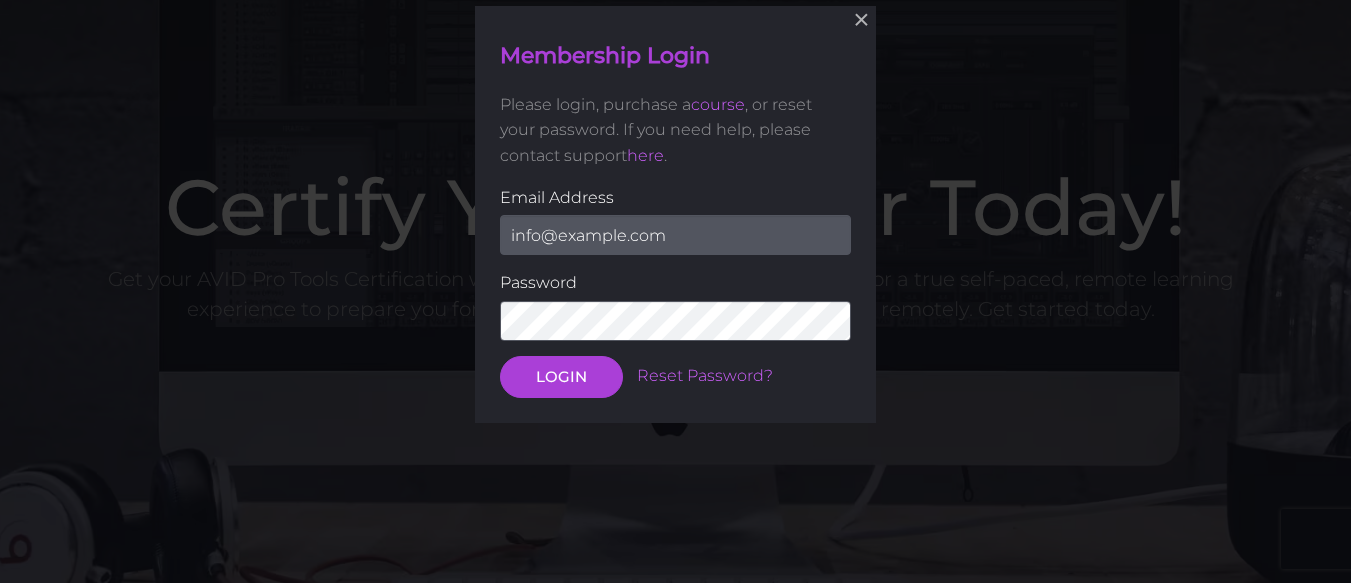 scroll, scrollTop: 78, scrollLeft: 0, axis: vertical 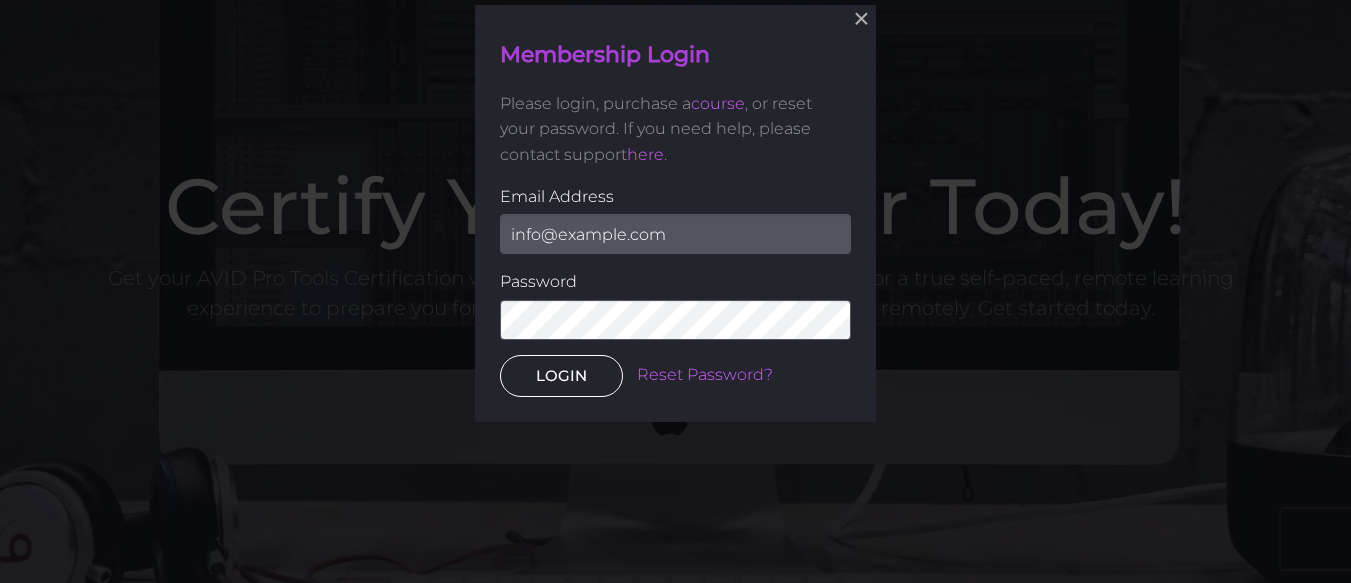 click on "LOGIN" at bounding box center [561, 376] 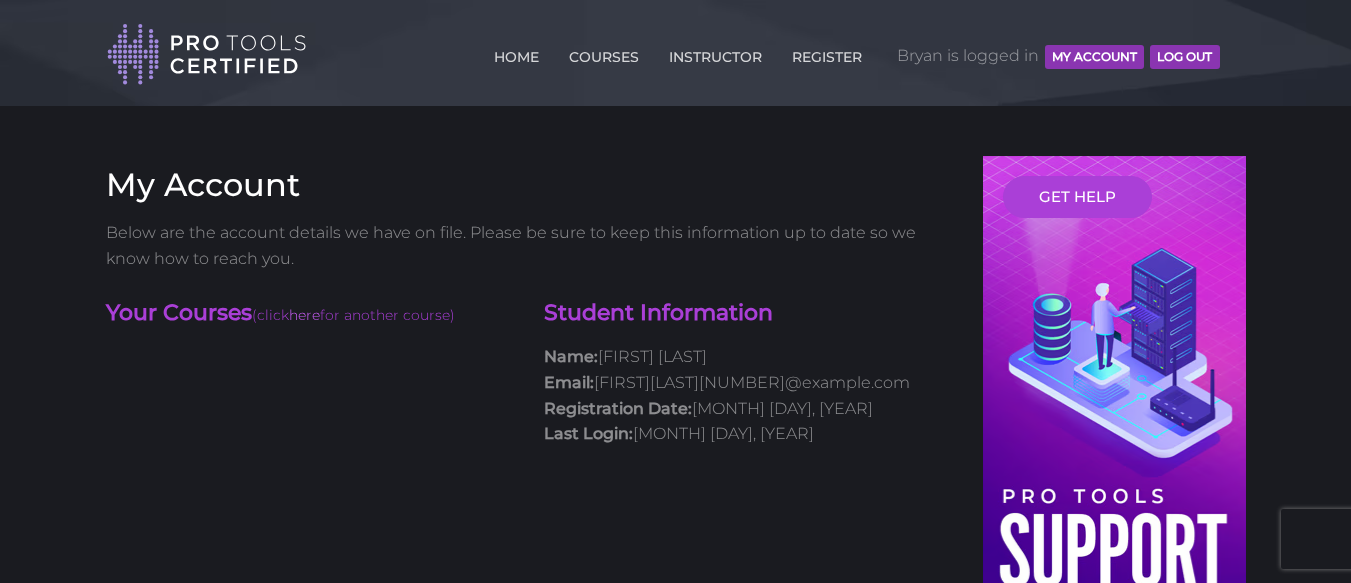 scroll, scrollTop: 0, scrollLeft: 0, axis: both 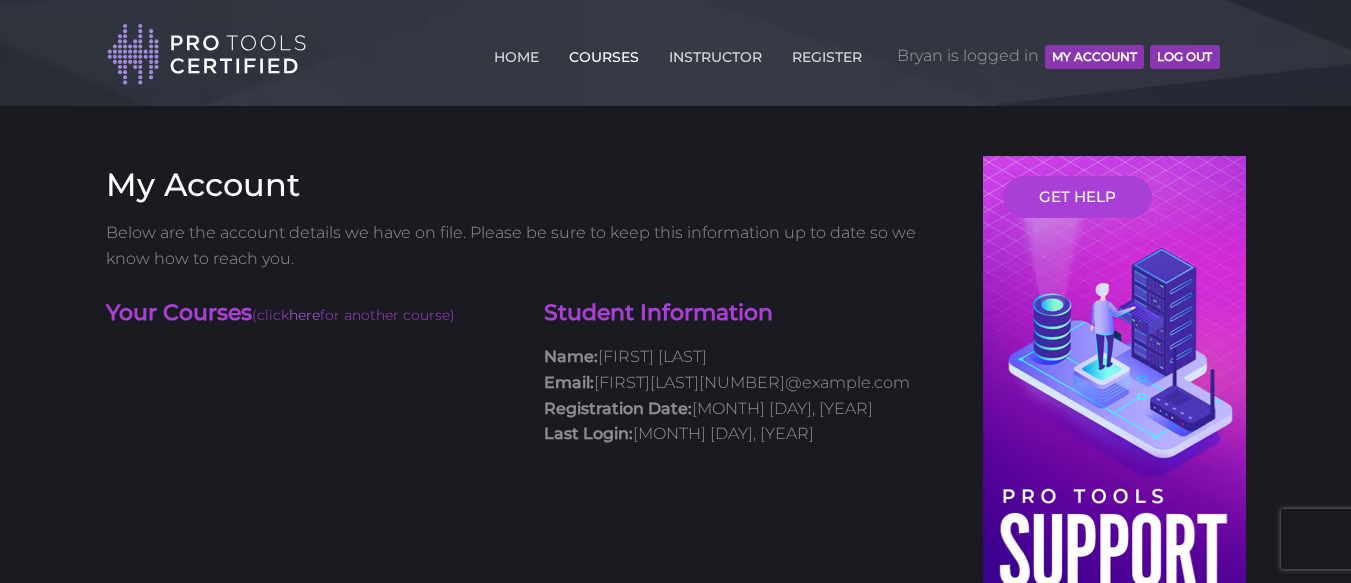 click on "COURSES" at bounding box center [604, 53] 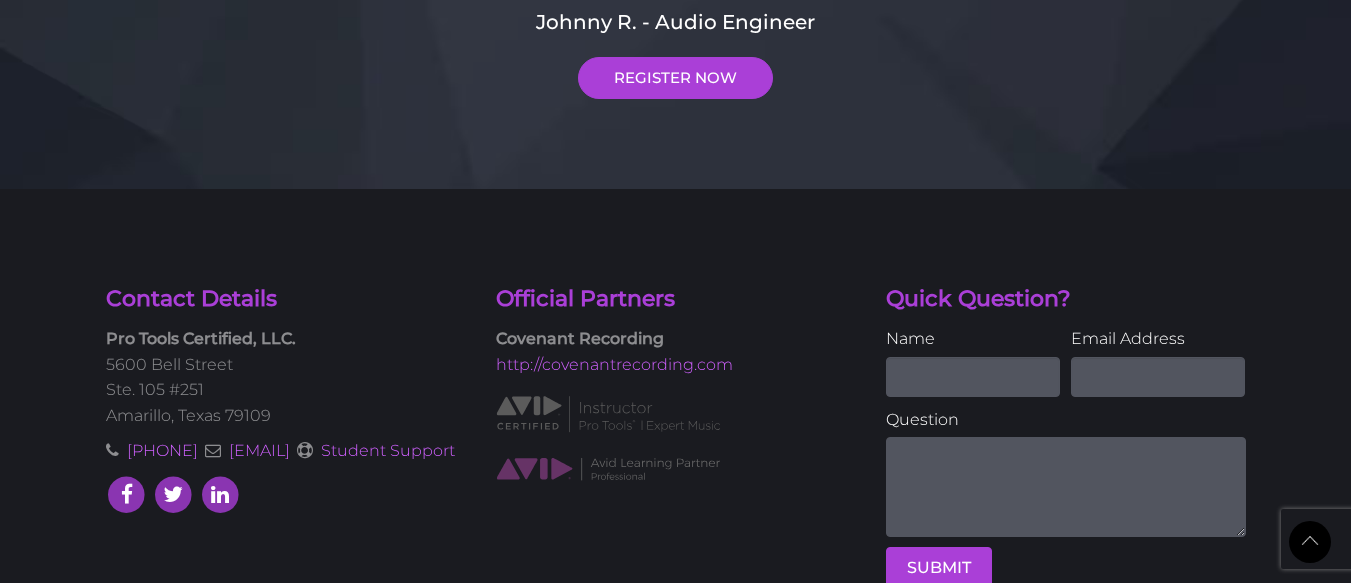 scroll, scrollTop: 0, scrollLeft: 0, axis: both 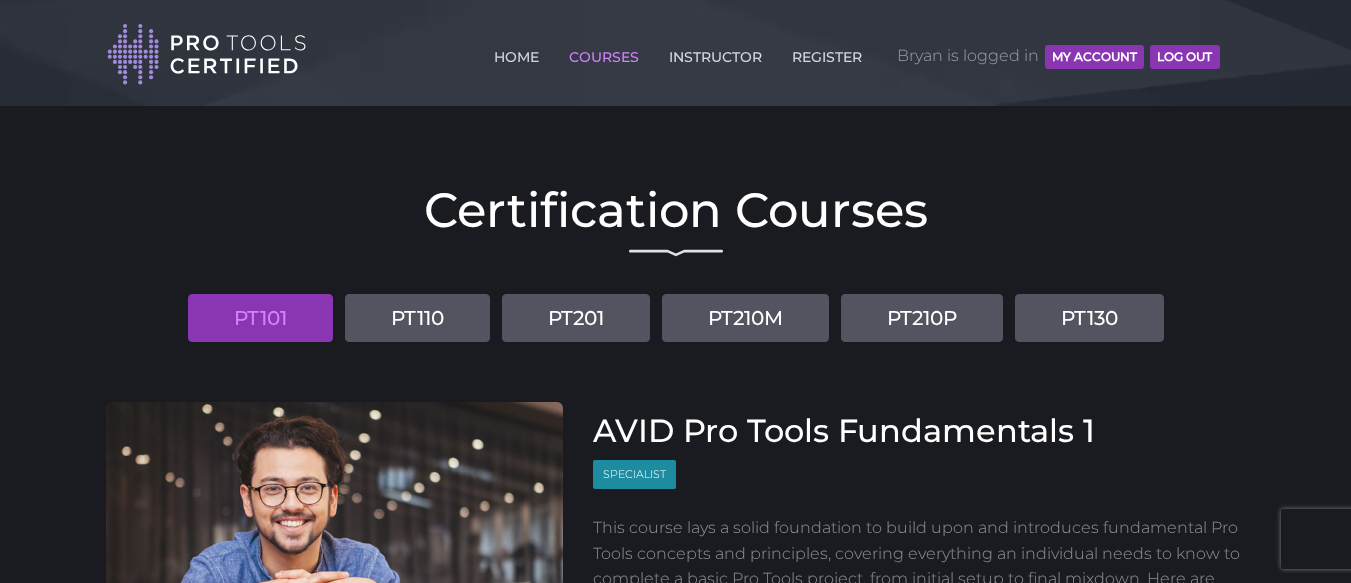 click on "HOME
COURSES
INSTRUCTOR
REGISTER
Bryan is logged in  MY ACCOUNT
Log Out" at bounding box center (849, 51) 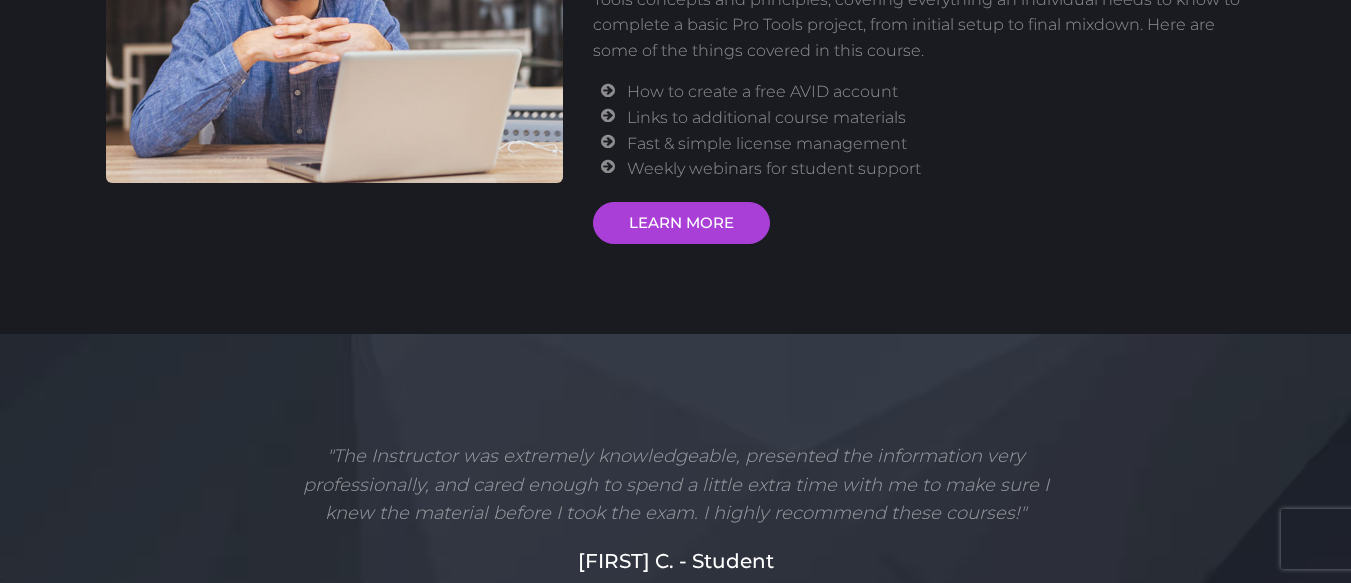scroll, scrollTop: 260, scrollLeft: 0, axis: vertical 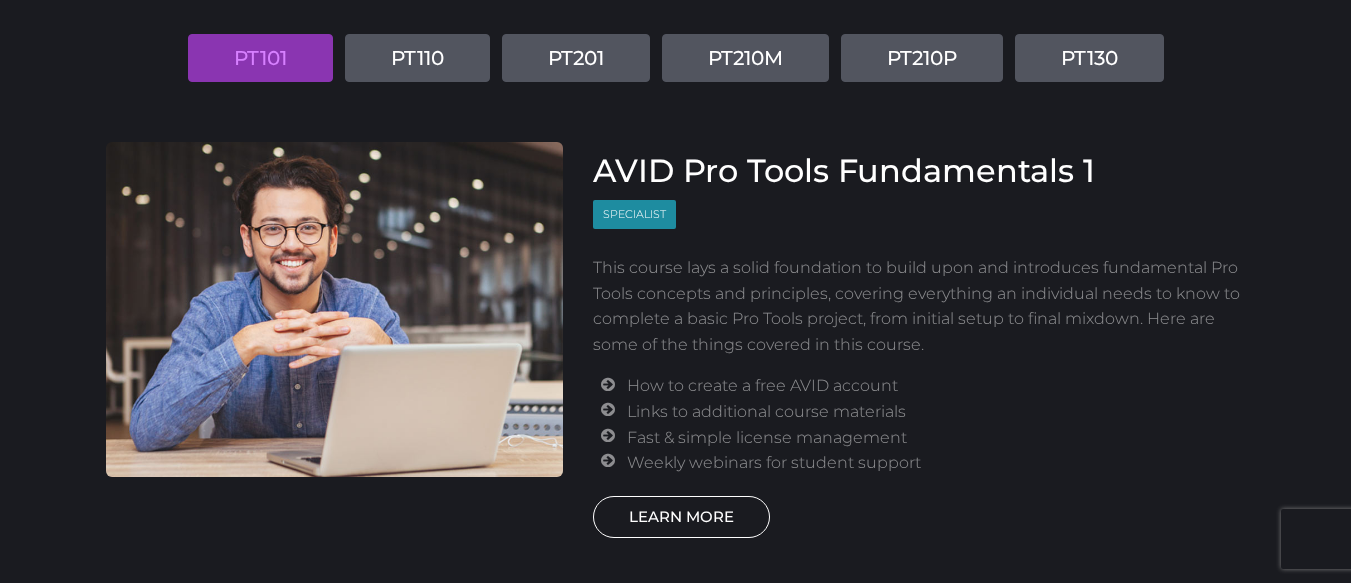 click on "LEARN MORE" at bounding box center (681, 517) 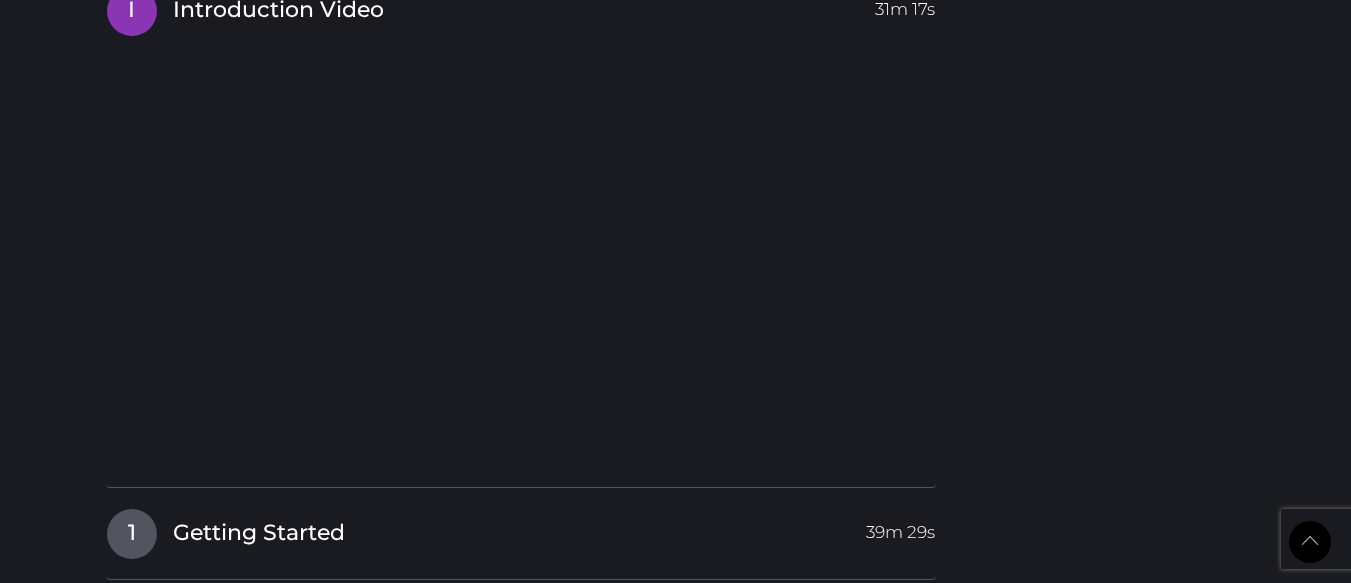 scroll, scrollTop: 1865, scrollLeft: 0, axis: vertical 